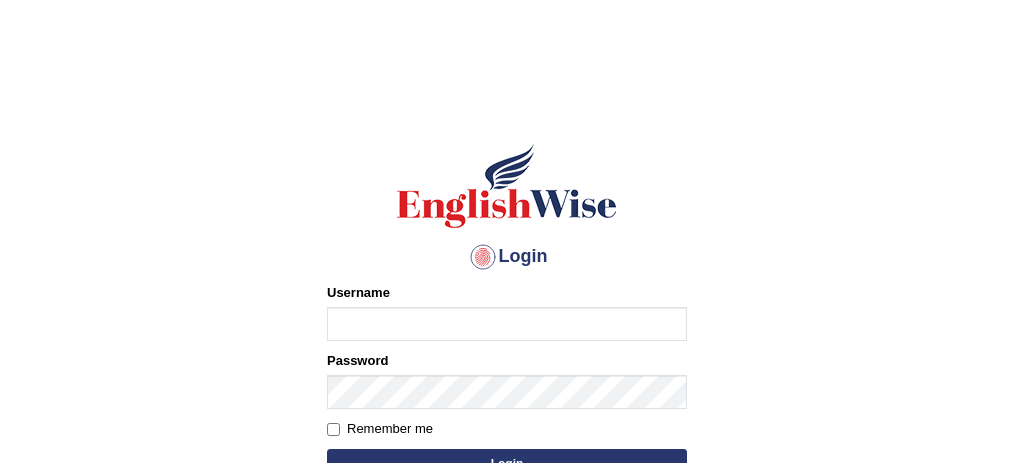 click on "Username" at bounding box center [507, 324] 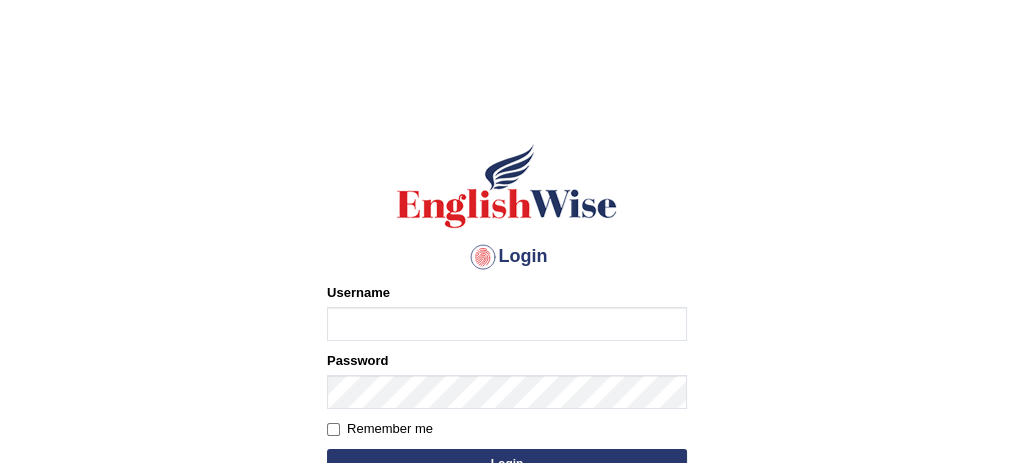 scroll, scrollTop: 0, scrollLeft: 0, axis: both 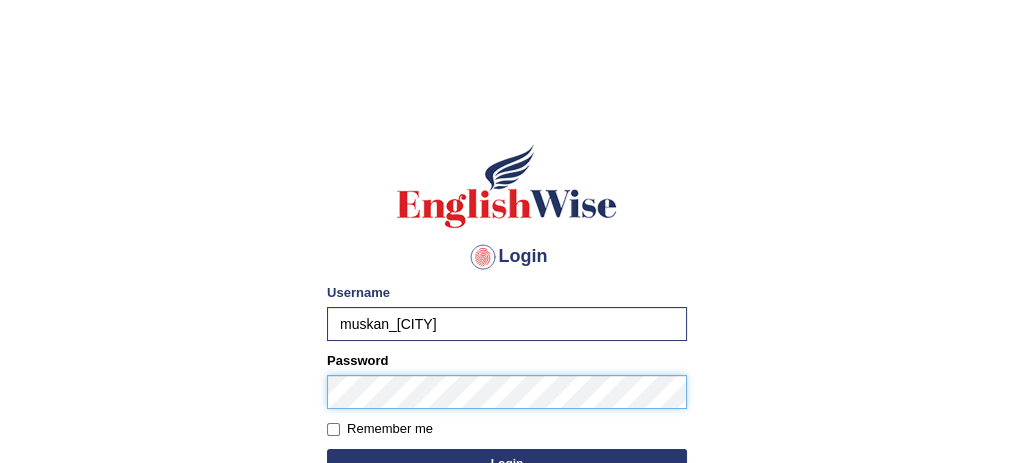 click on "Login" at bounding box center [507, 464] 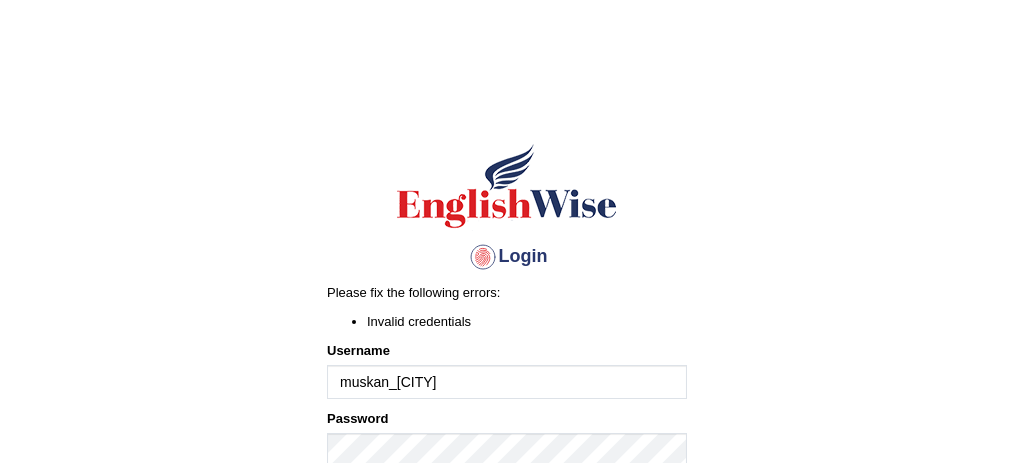 scroll, scrollTop: 0, scrollLeft: 0, axis: both 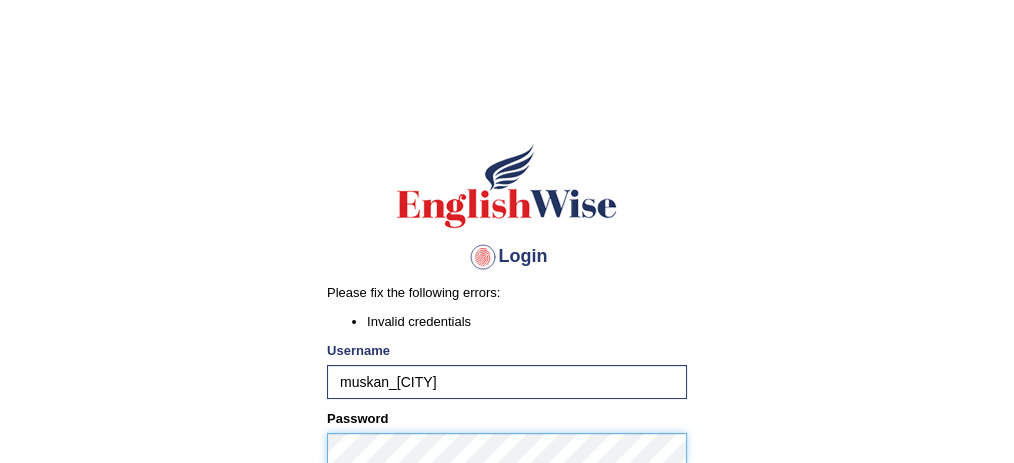 click on "Login" at bounding box center (507, 522) 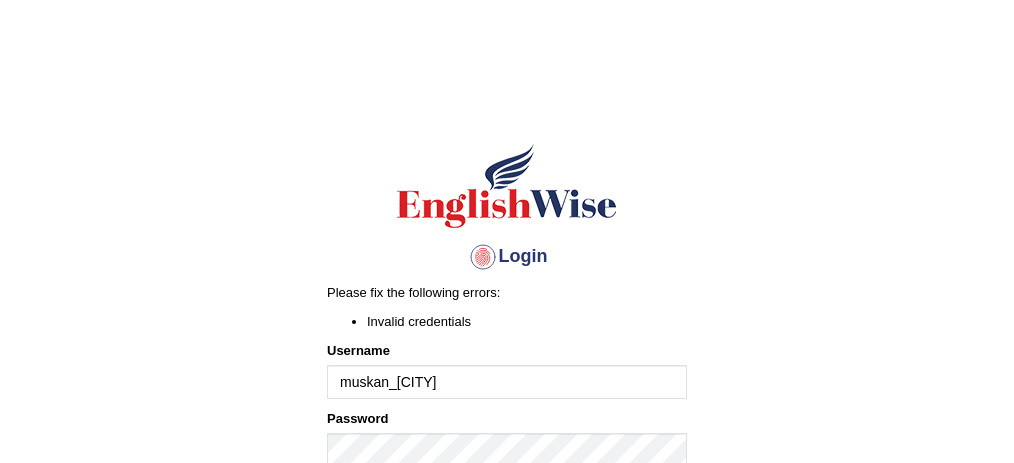 scroll, scrollTop: 0, scrollLeft: 0, axis: both 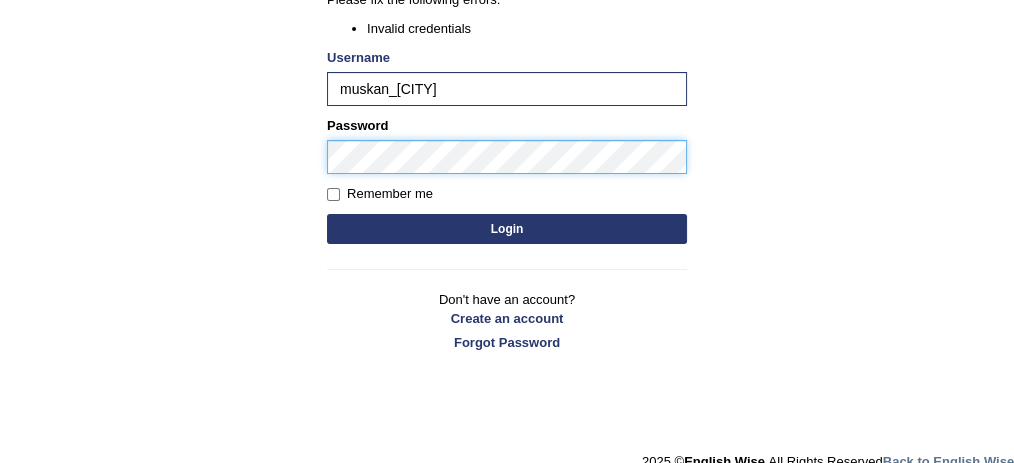 click on "Login" at bounding box center (507, 229) 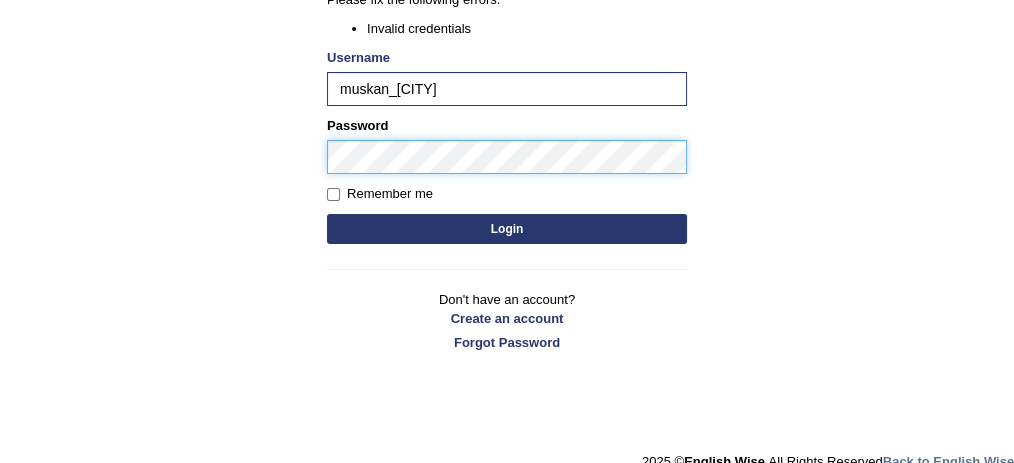 scroll, scrollTop: 235, scrollLeft: 0, axis: vertical 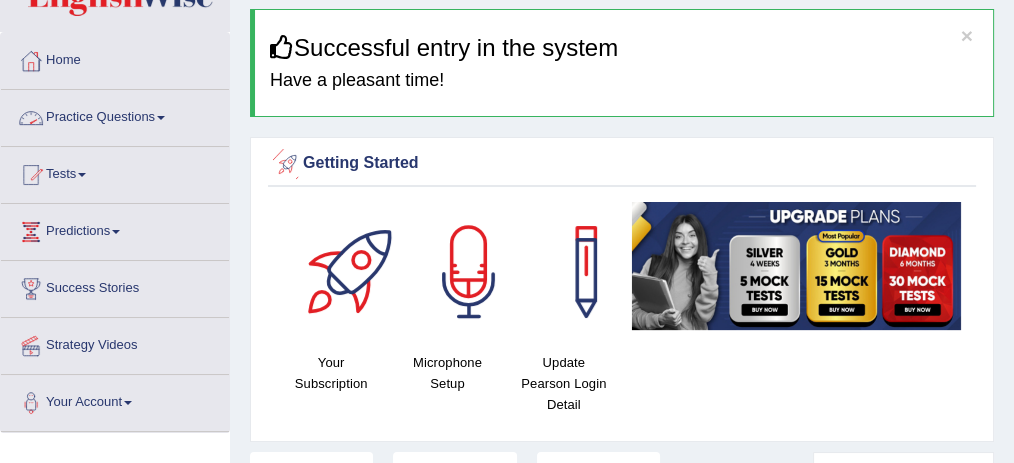 click on "Practice Questions" at bounding box center [115, 115] 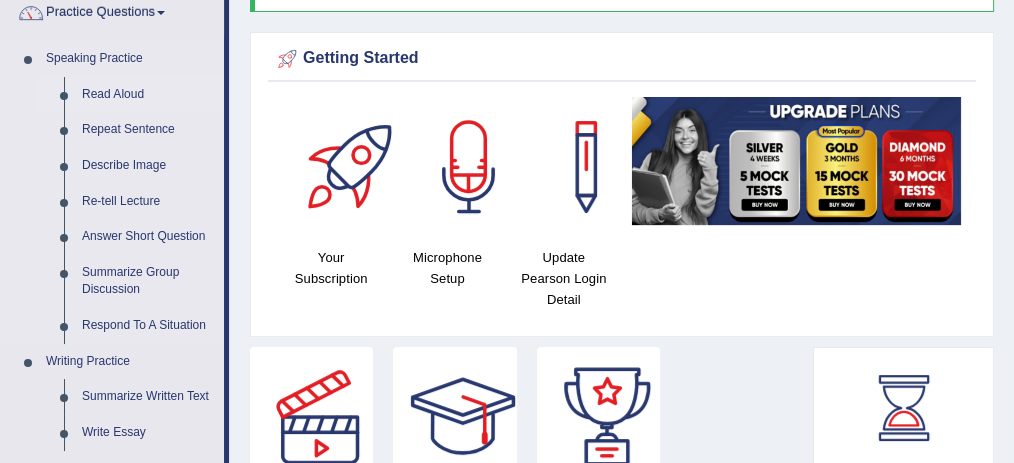scroll, scrollTop: 200, scrollLeft: 0, axis: vertical 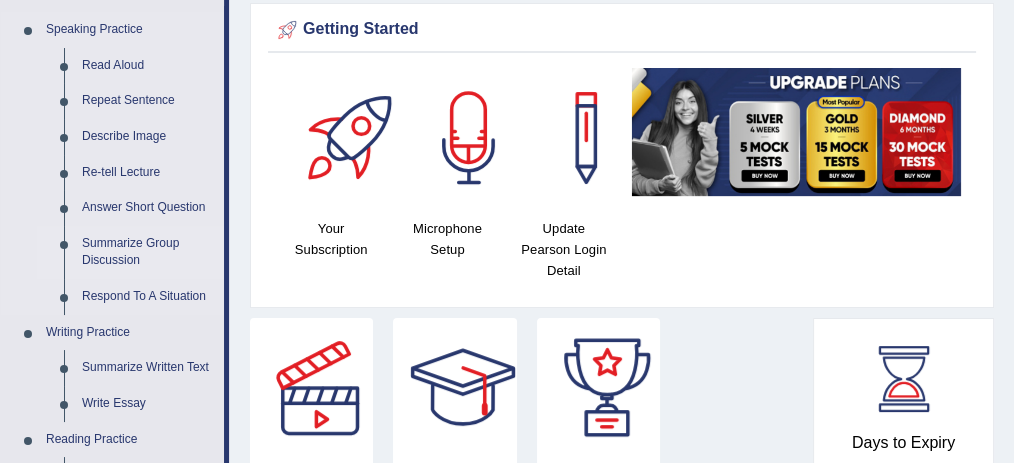 click on "Summarize Group Discussion" at bounding box center (148, 252) 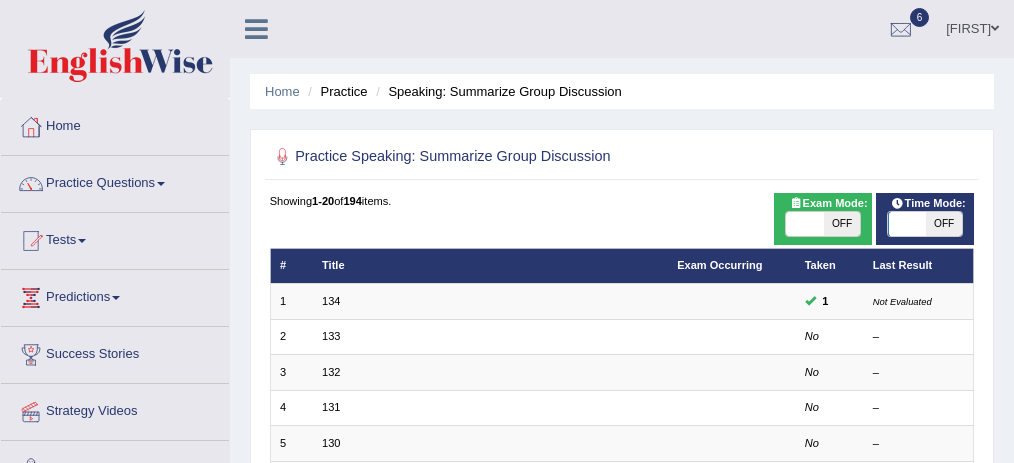 scroll, scrollTop: 0, scrollLeft: 0, axis: both 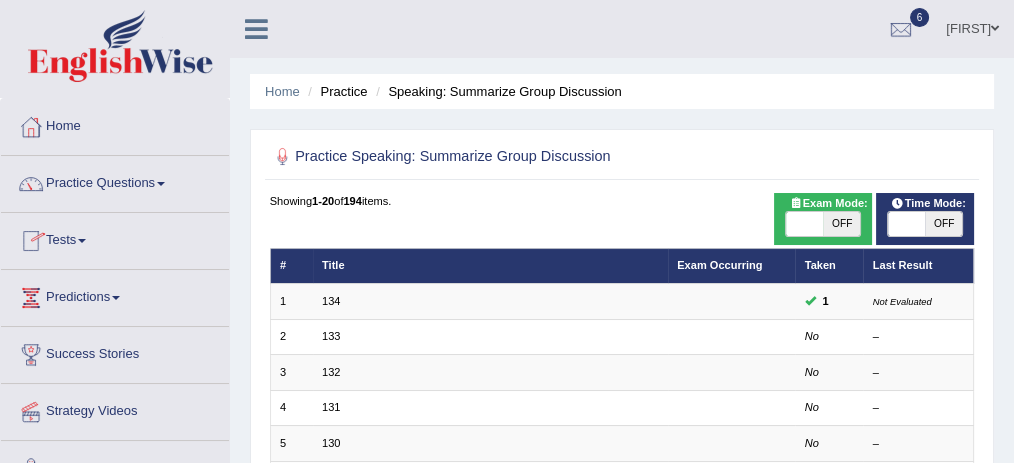 click on "Predictions" at bounding box center [115, 295] 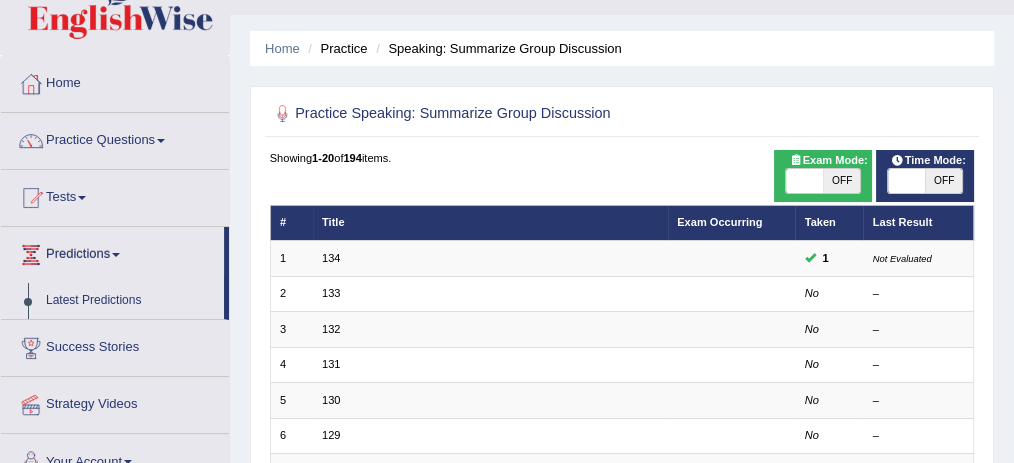 scroll, scrollTop: 66, scrollLeft: 0, axis: vertical 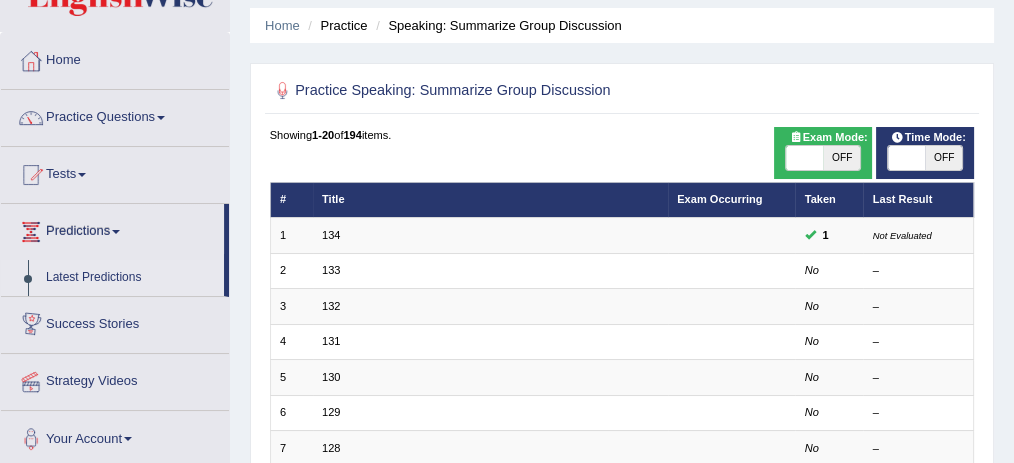 click on "Latest Predictions" at bounding box center [130, 278] 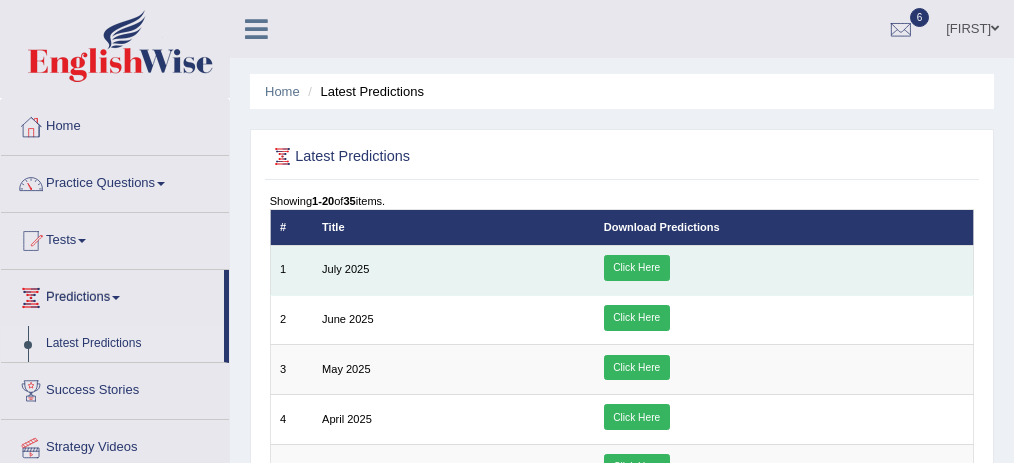 scroll, scrollTop: 0, scrollLeft: 0, axis: both 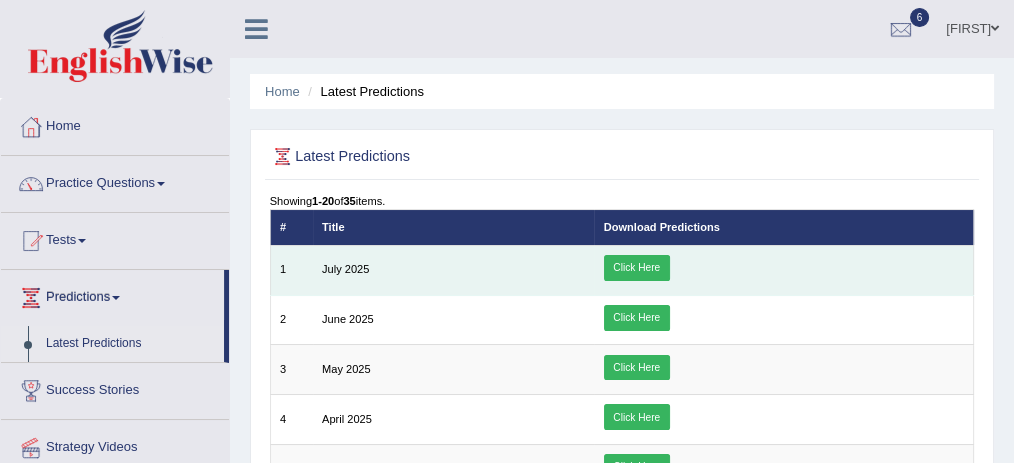 click on "Click Here" at bounding box center [637, 268] 